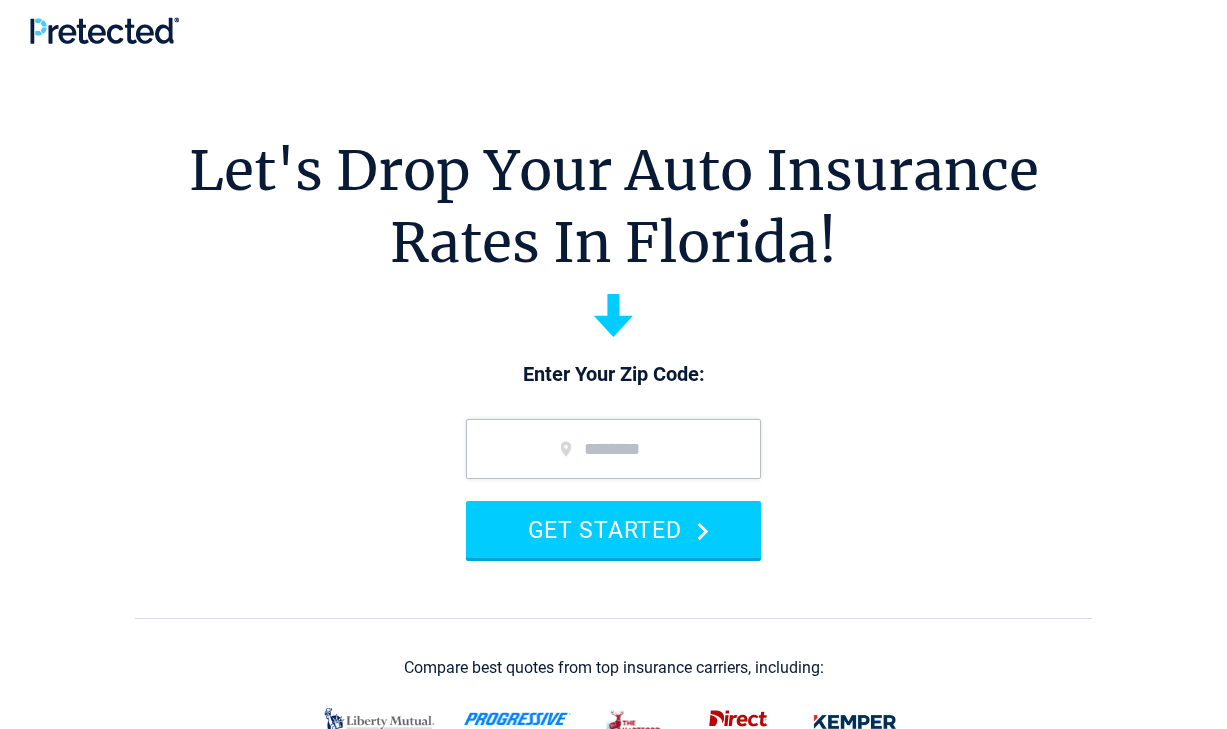 scroll, scrollTop: 0, scrollLeft: 0, axis: both 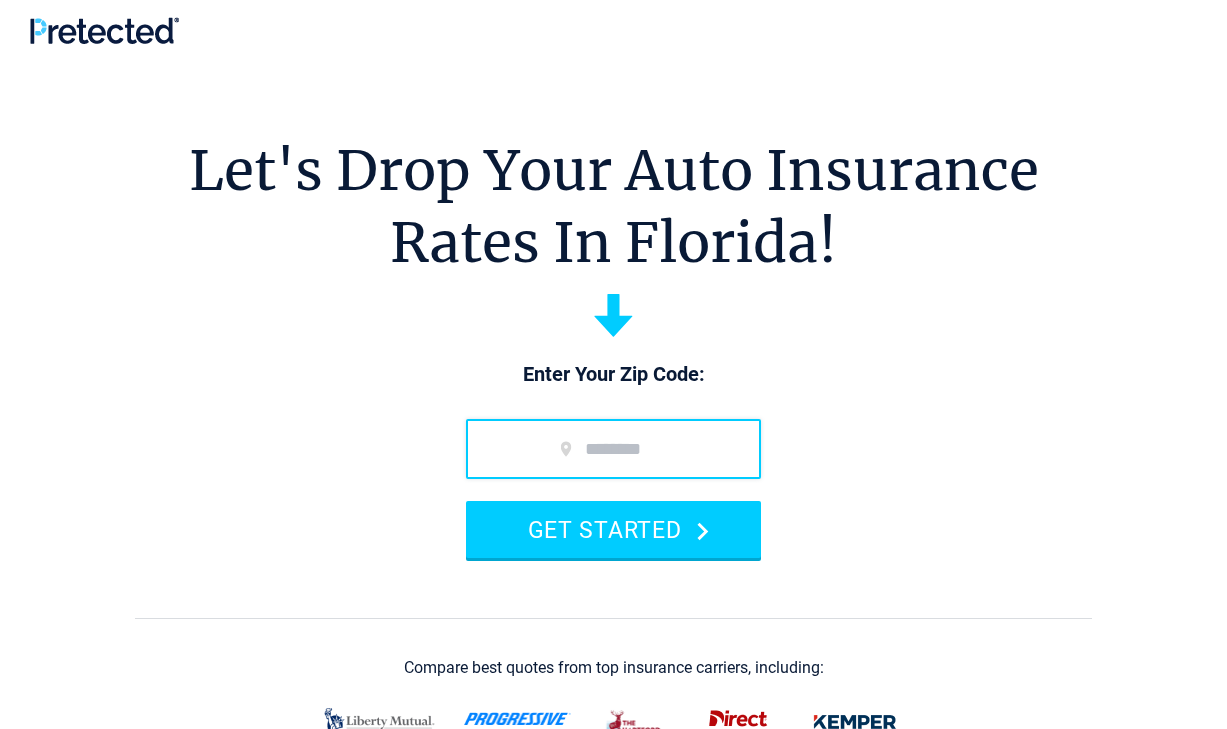 click at bounding box center (613, 449) 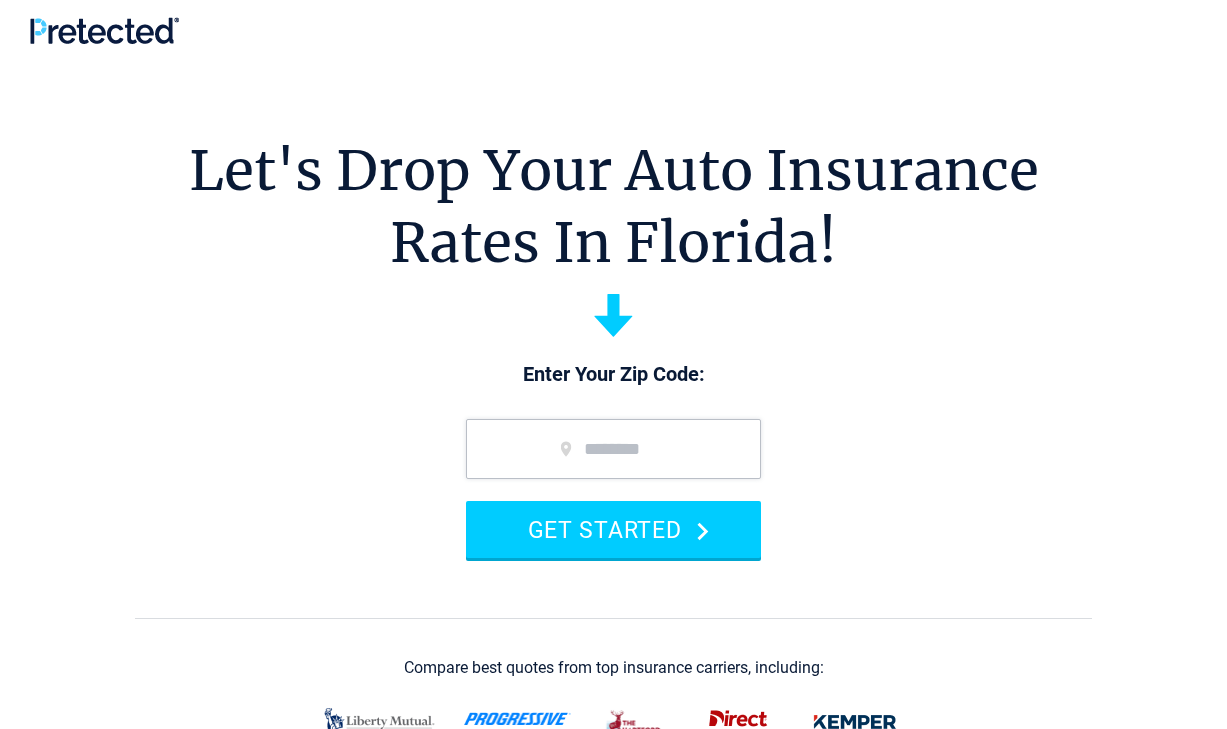 type on "*****" 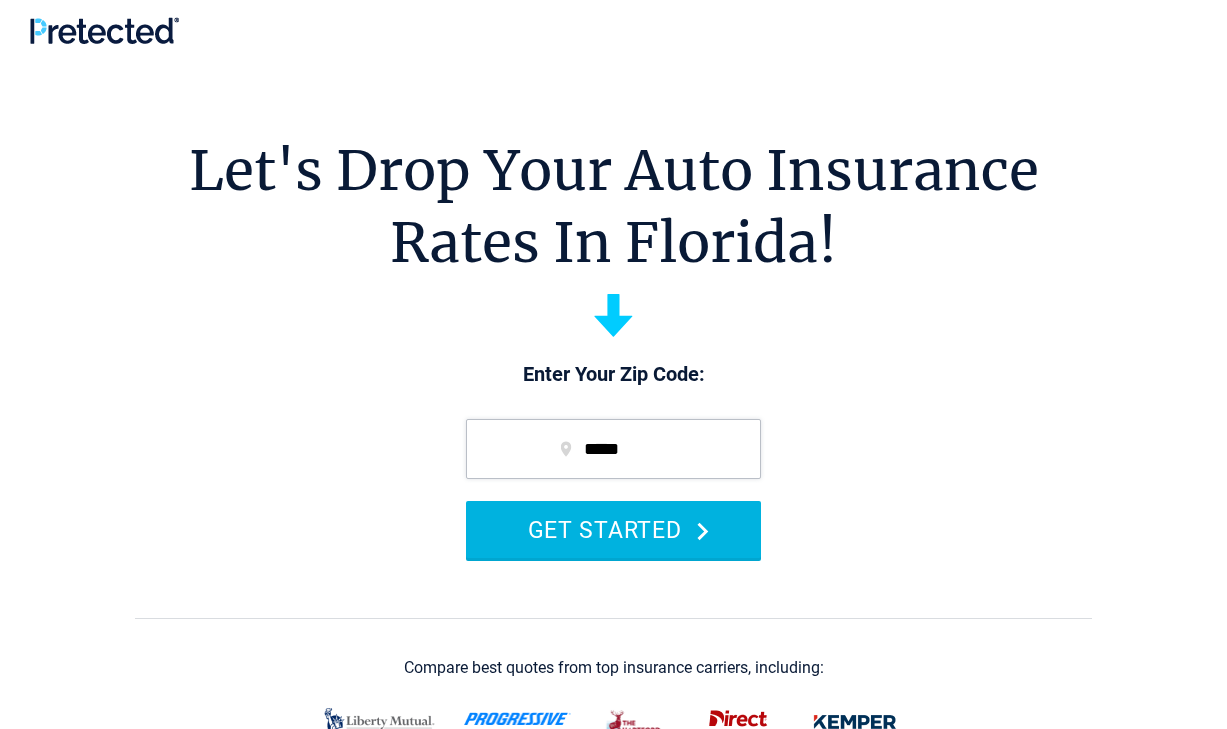 click on "GET STARTED" at bounding box center (613, 529) 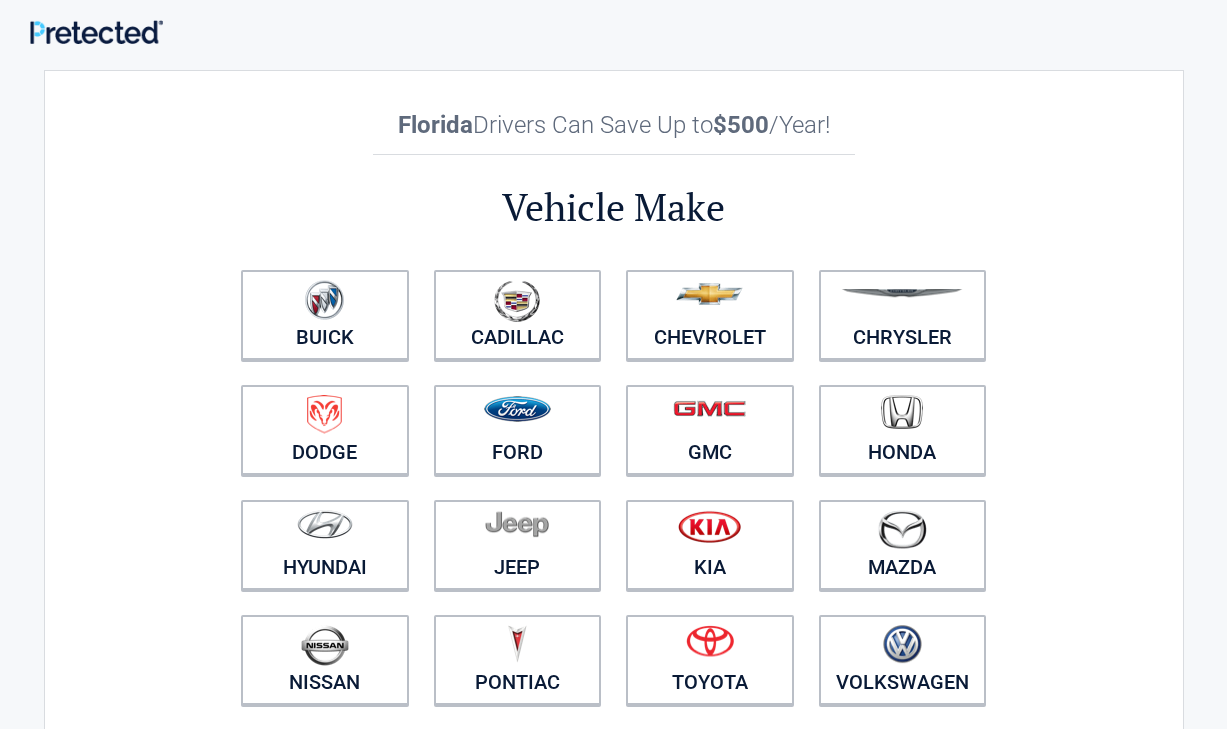scroll, scrollTop: 0, scrollLeft: 0, axis: both 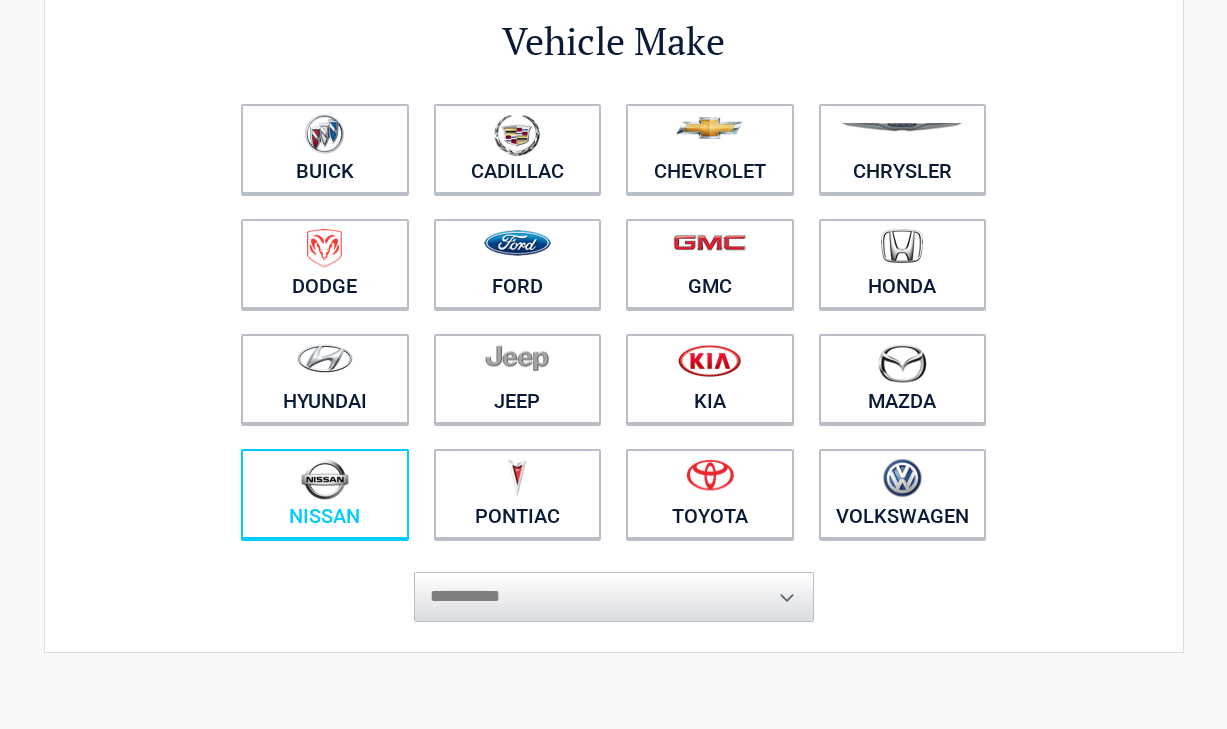 click at bounding box center [325, 481] 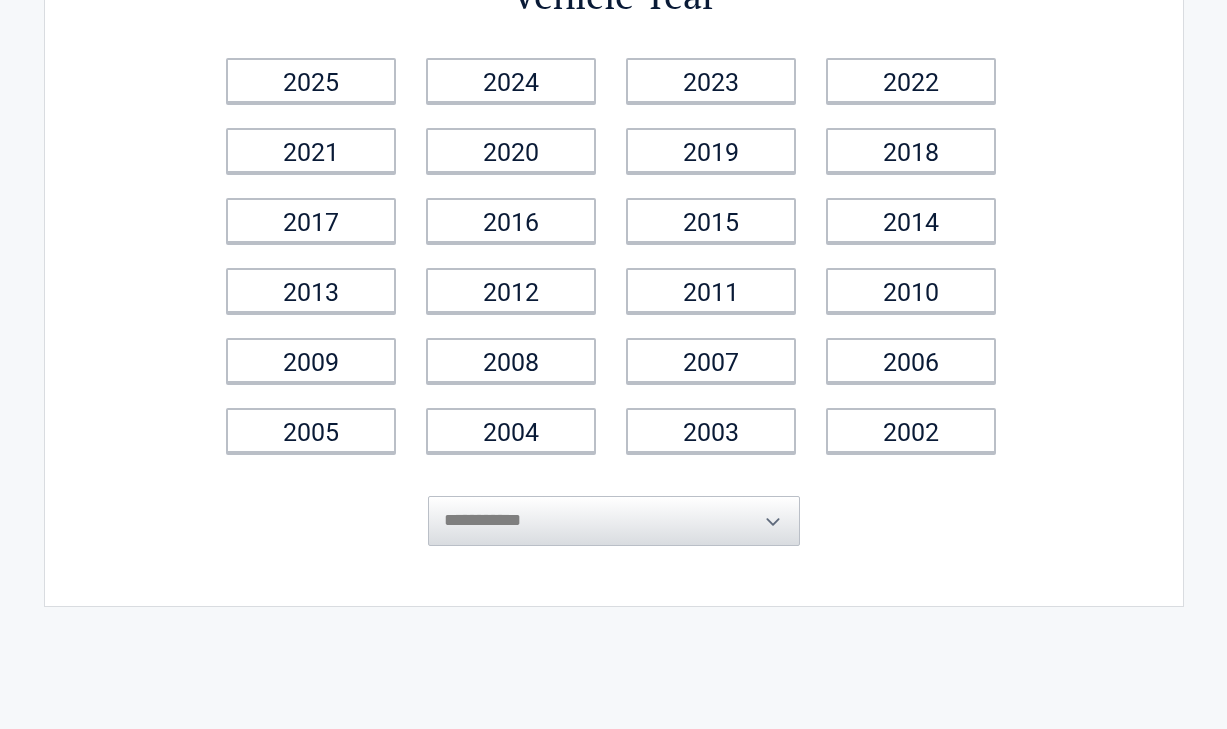 scroll, scrollTop: 0, scrollLeft: 0, axis: both 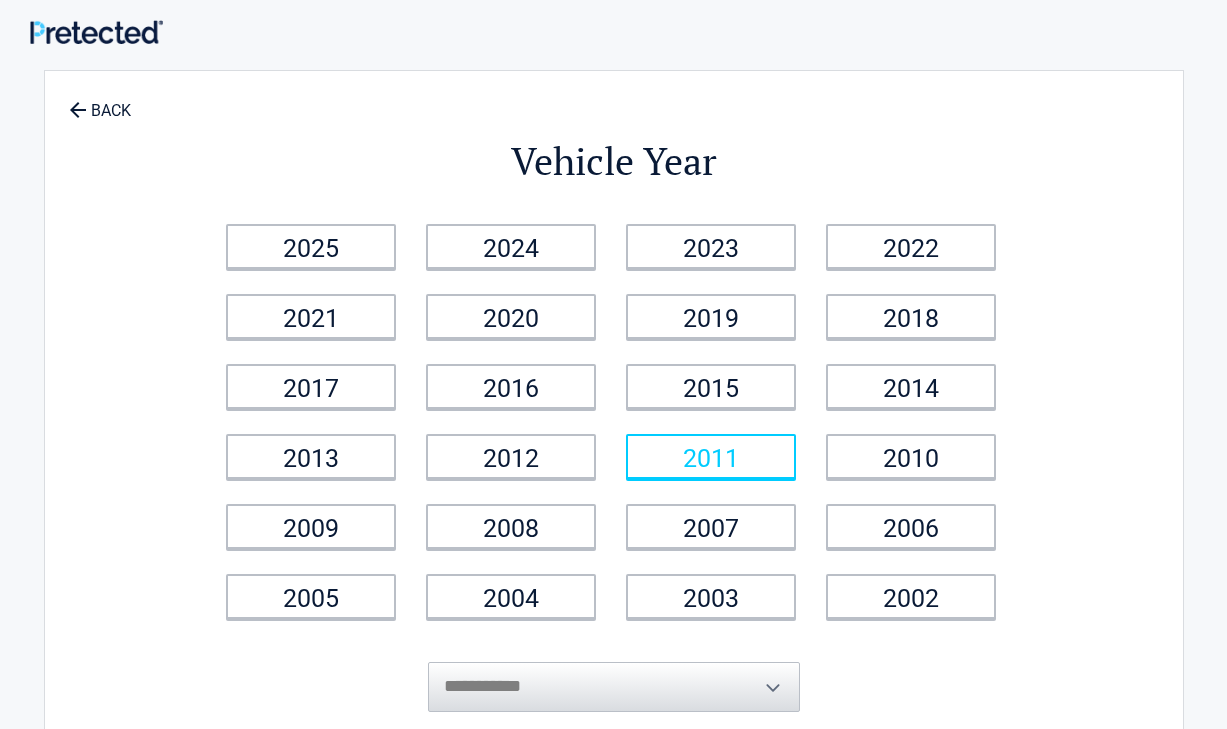 click on "2011" at bounding box center (711, 456) 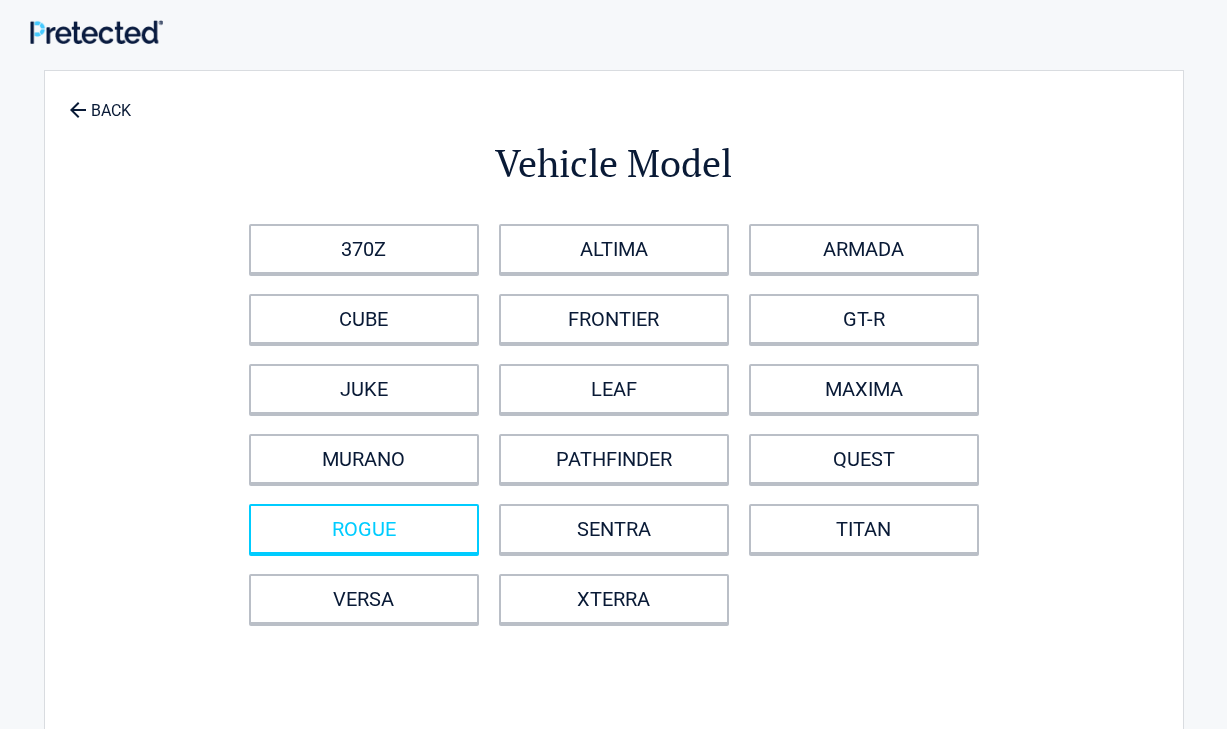 click on "ROGUE" at bounding box center (364, 529) 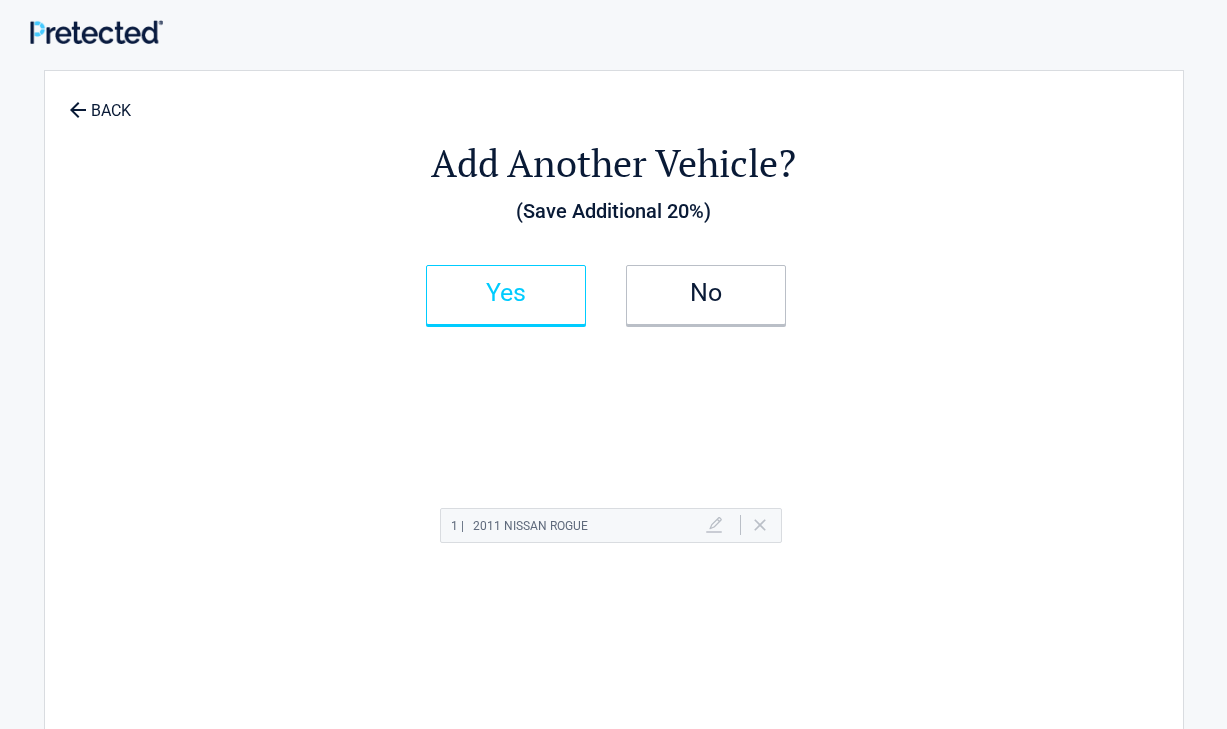 click on "Yes" at bounding box center (506, 293) 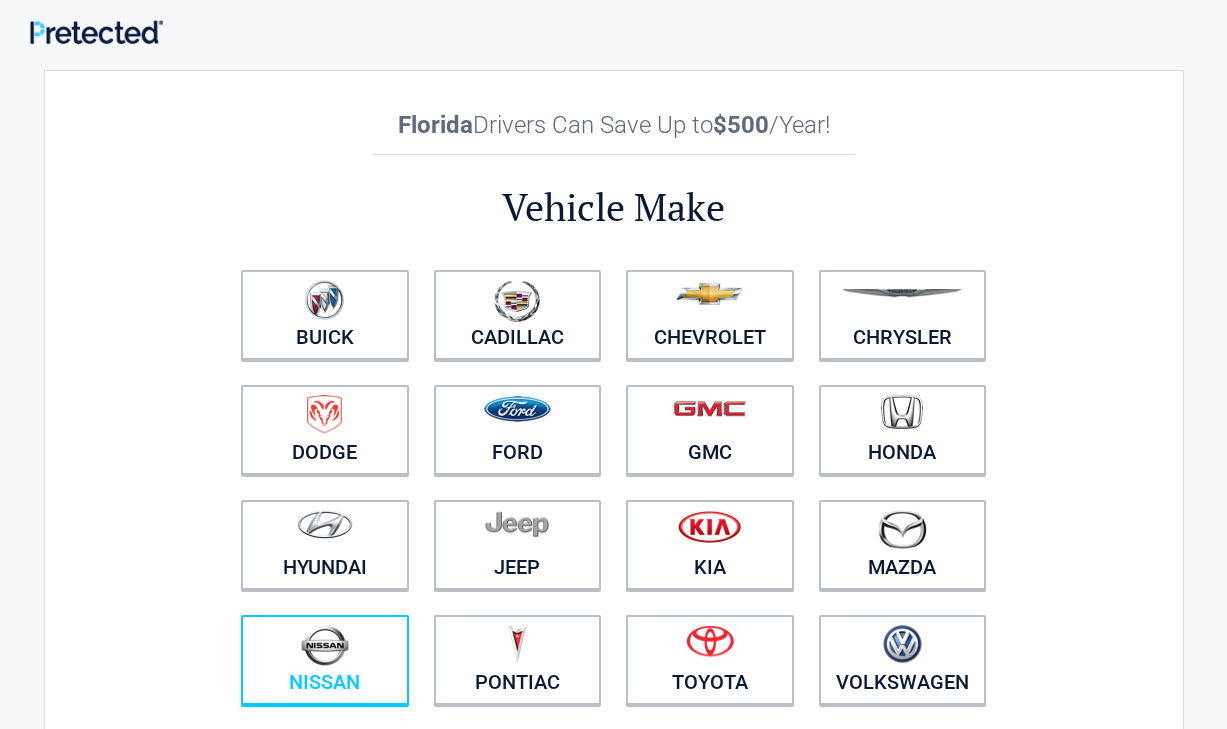 click at bounding box center (325, 647) 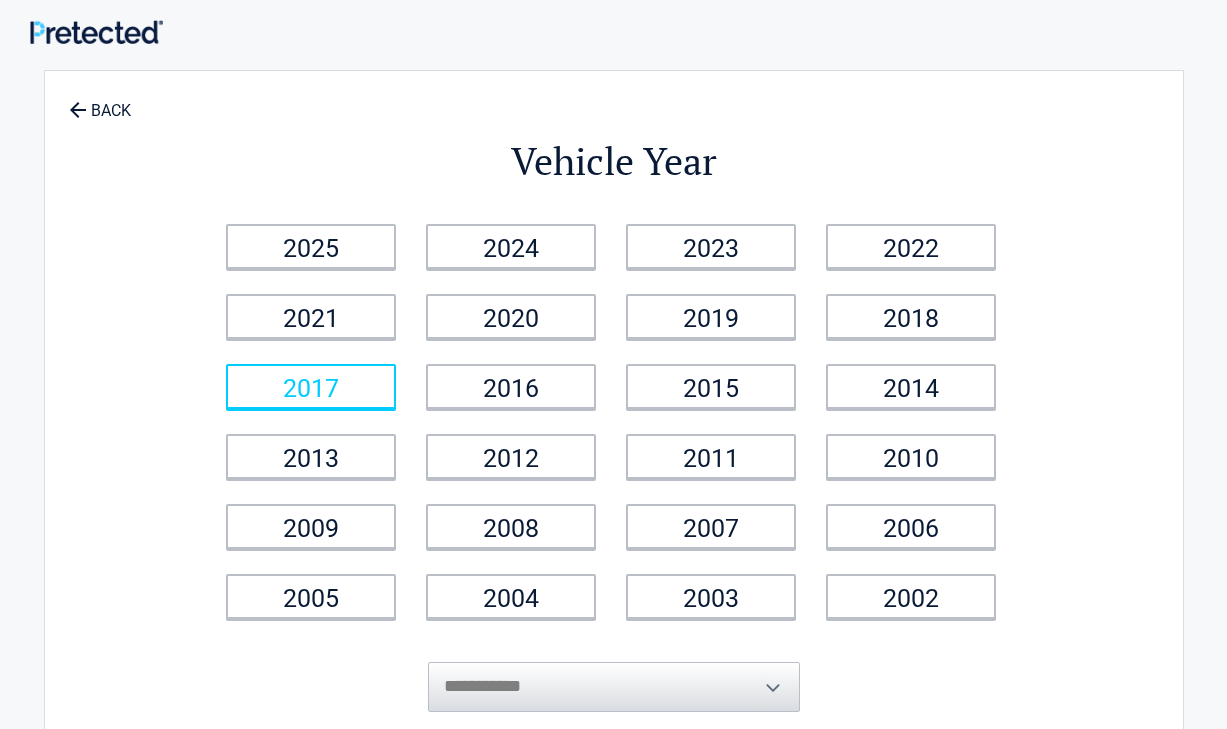 click on "2017" at bounding box center (311, 386) 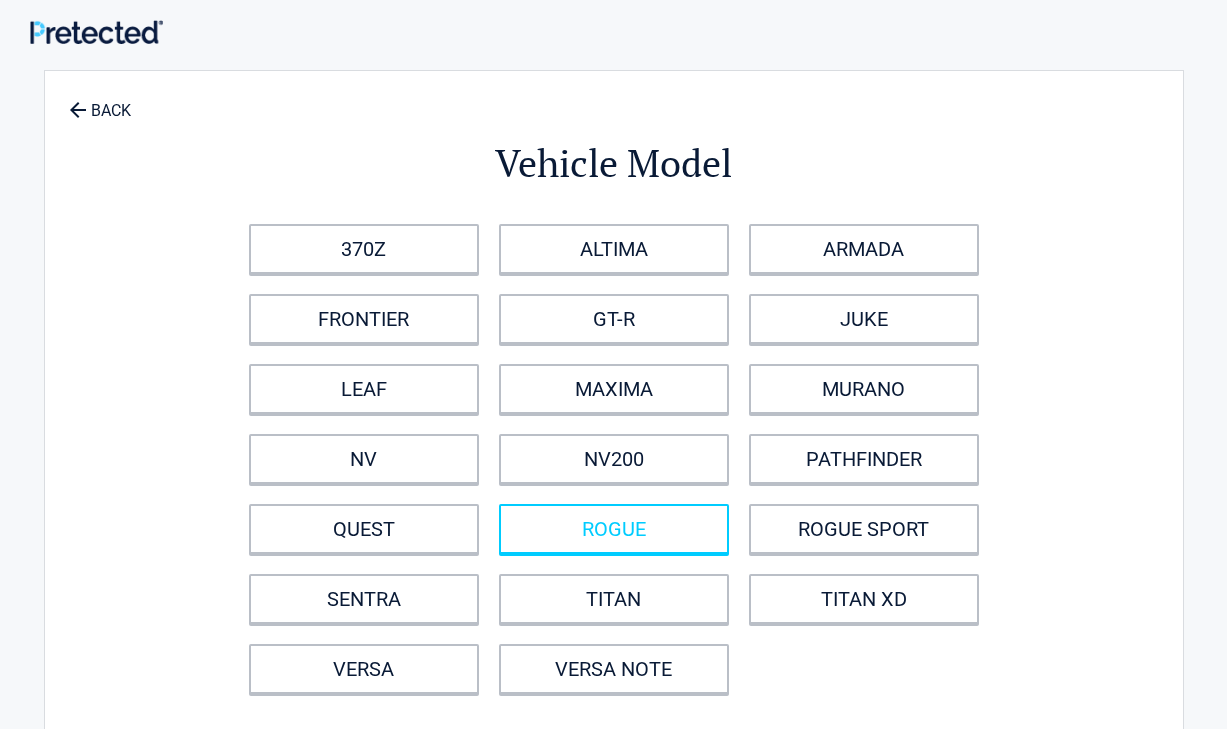 click on "ROGUE" at bounding box center (614, 529) 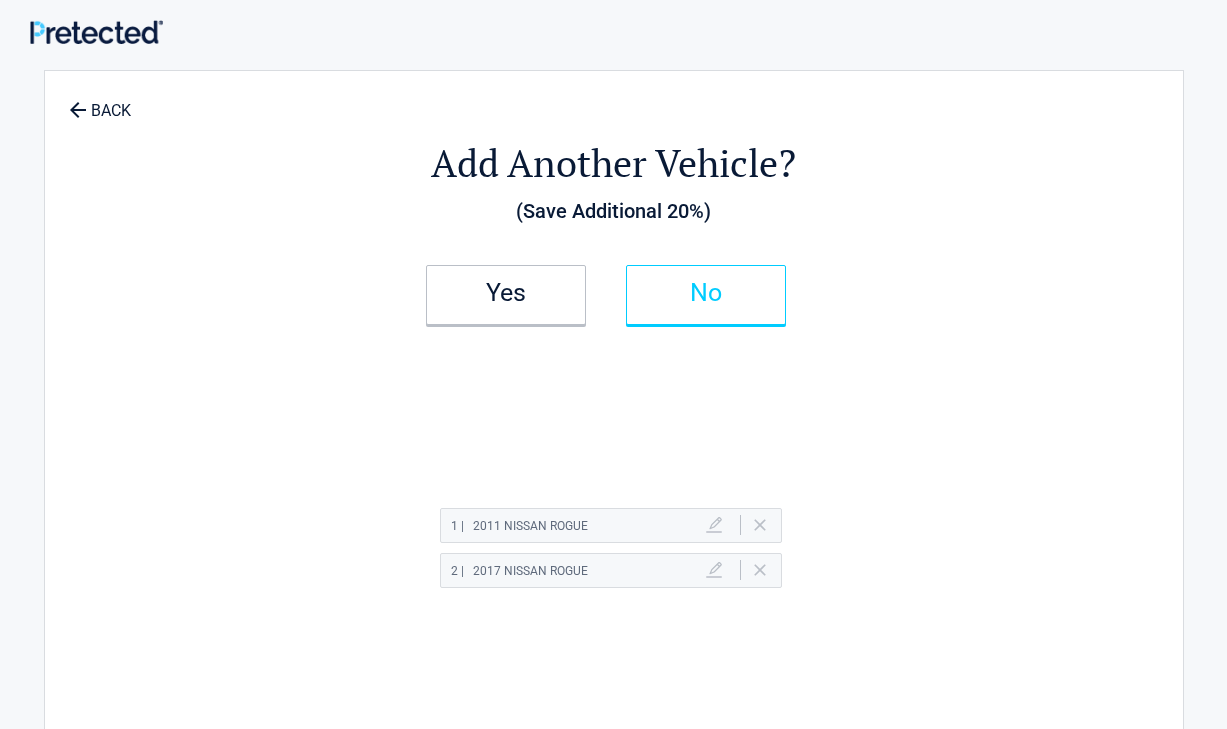 click on "No" at bounding box center [706, 293] 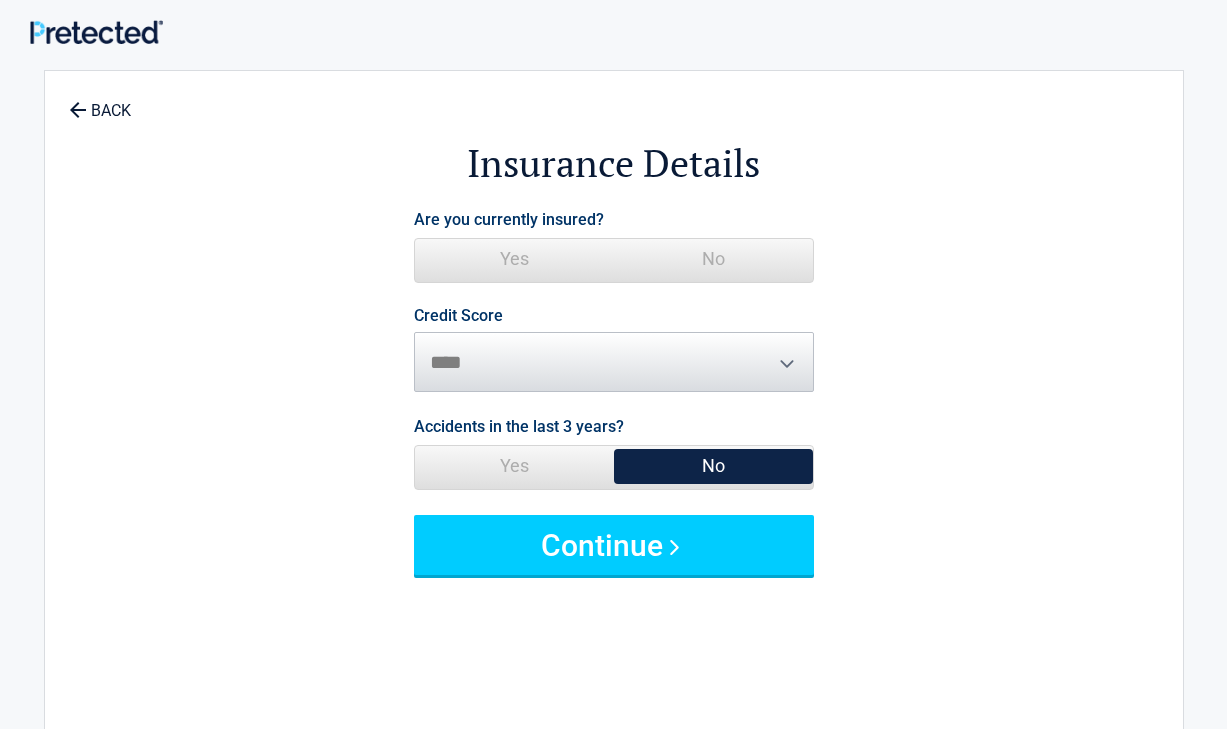 click on "Yes" at bounding box center [514, 259] 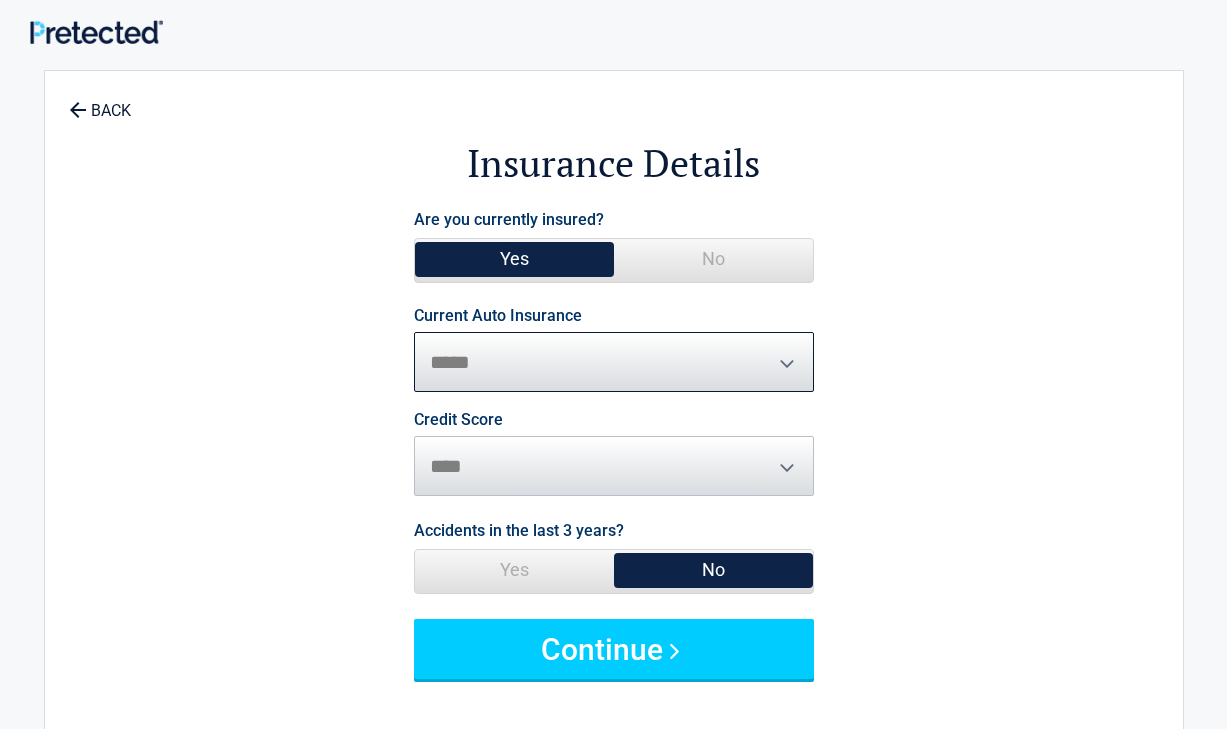 click on "**********" at bounding box center (614, 362) 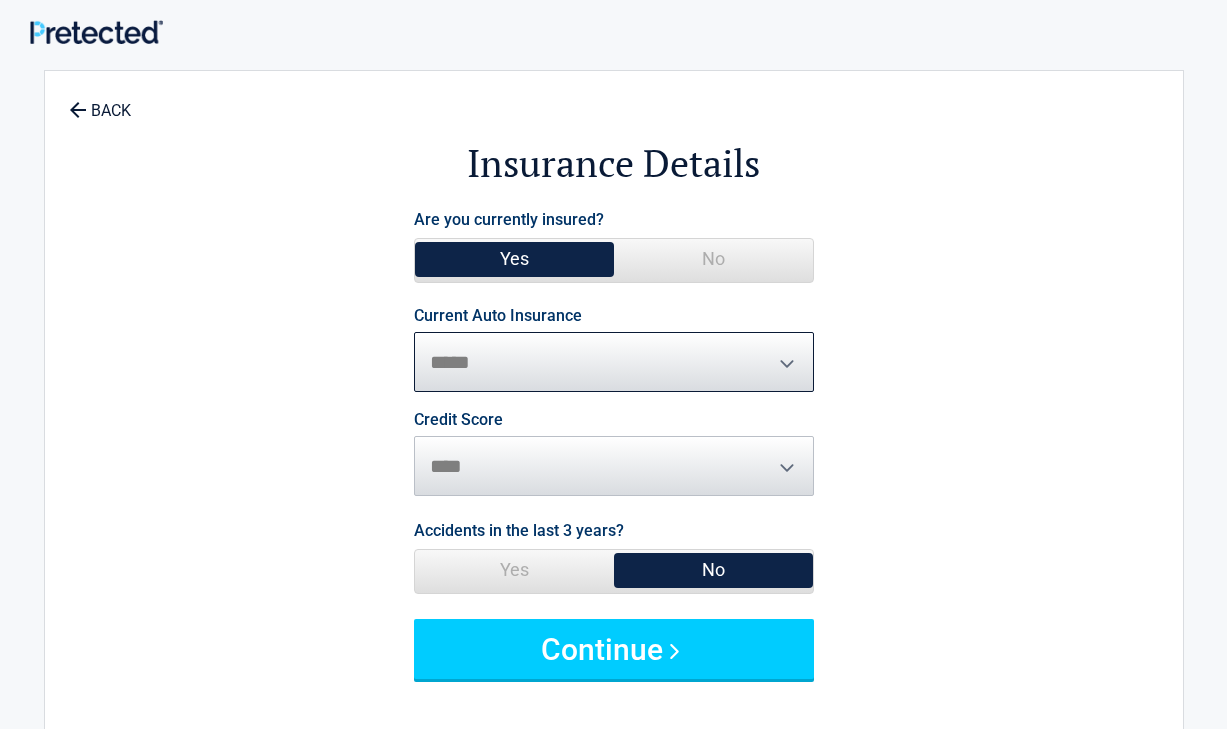 select on "**********" 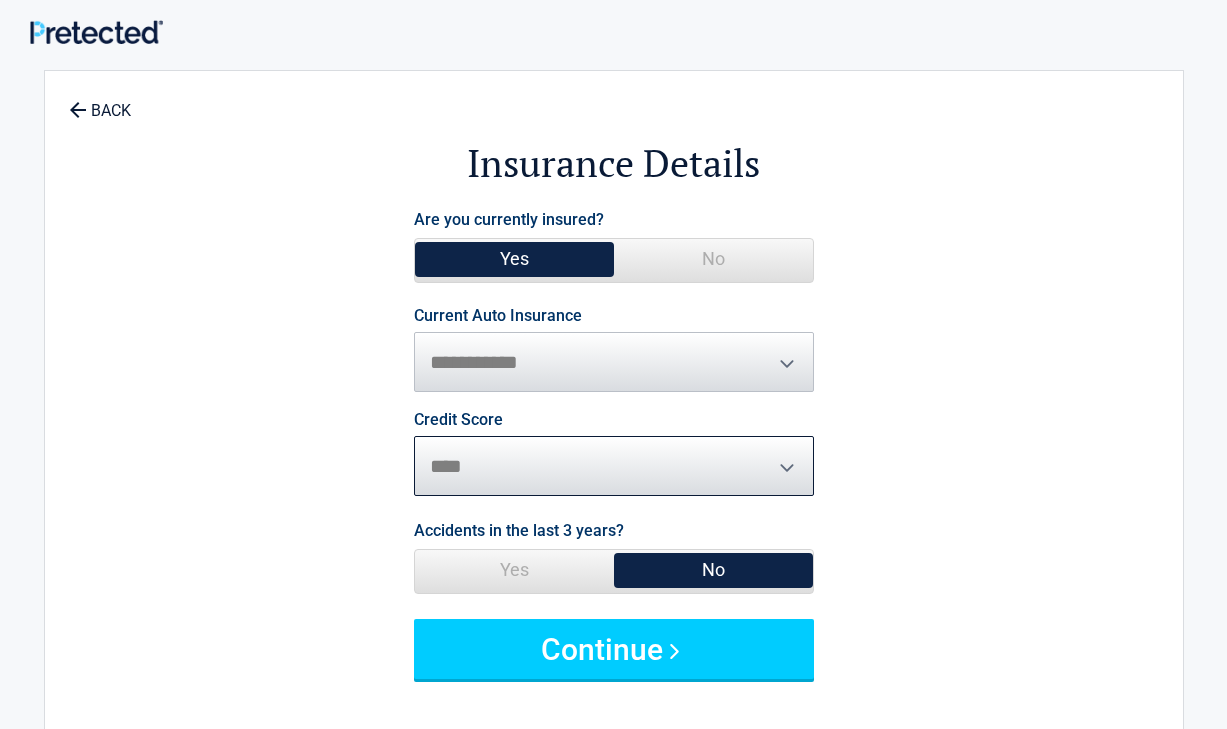 click on "*********
****
*******
****" at bounding box center (614, 466) 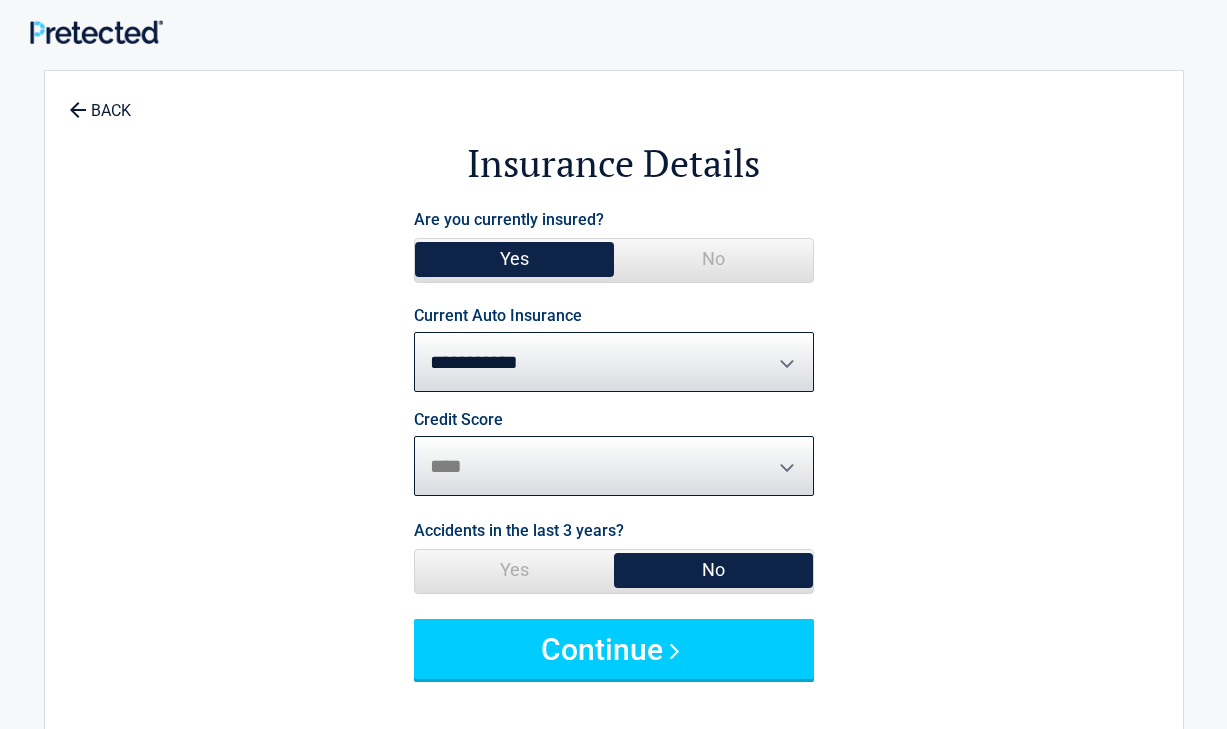select on "*********" 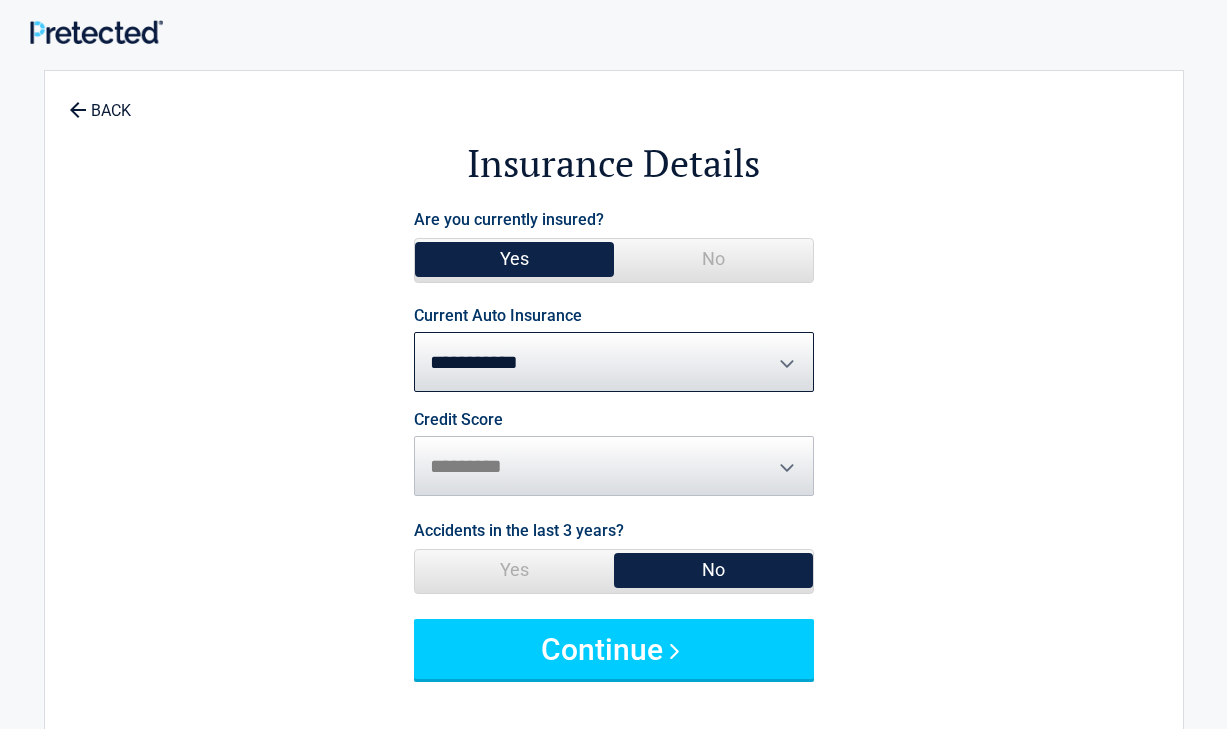 click on "No" at bounding box center (713, 570) 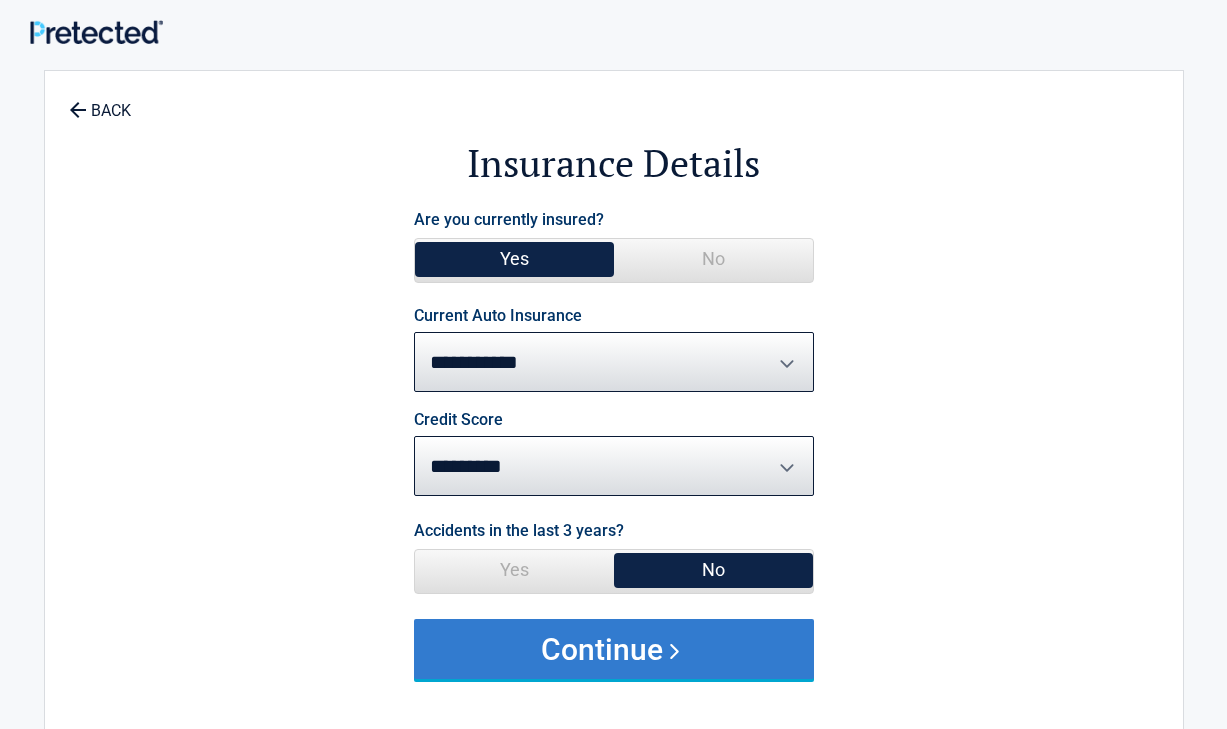 click on "Continue" at bounding box center (614, 649) 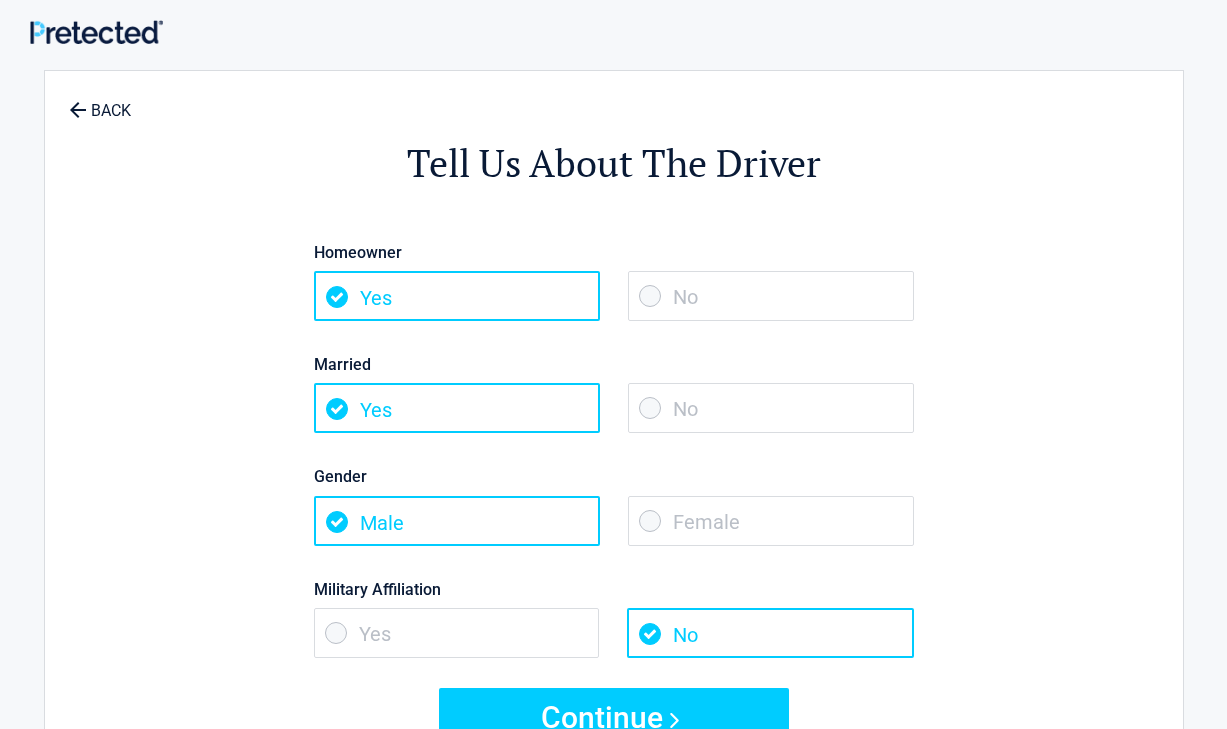 click on "Male" at bounding box center [457, 521] 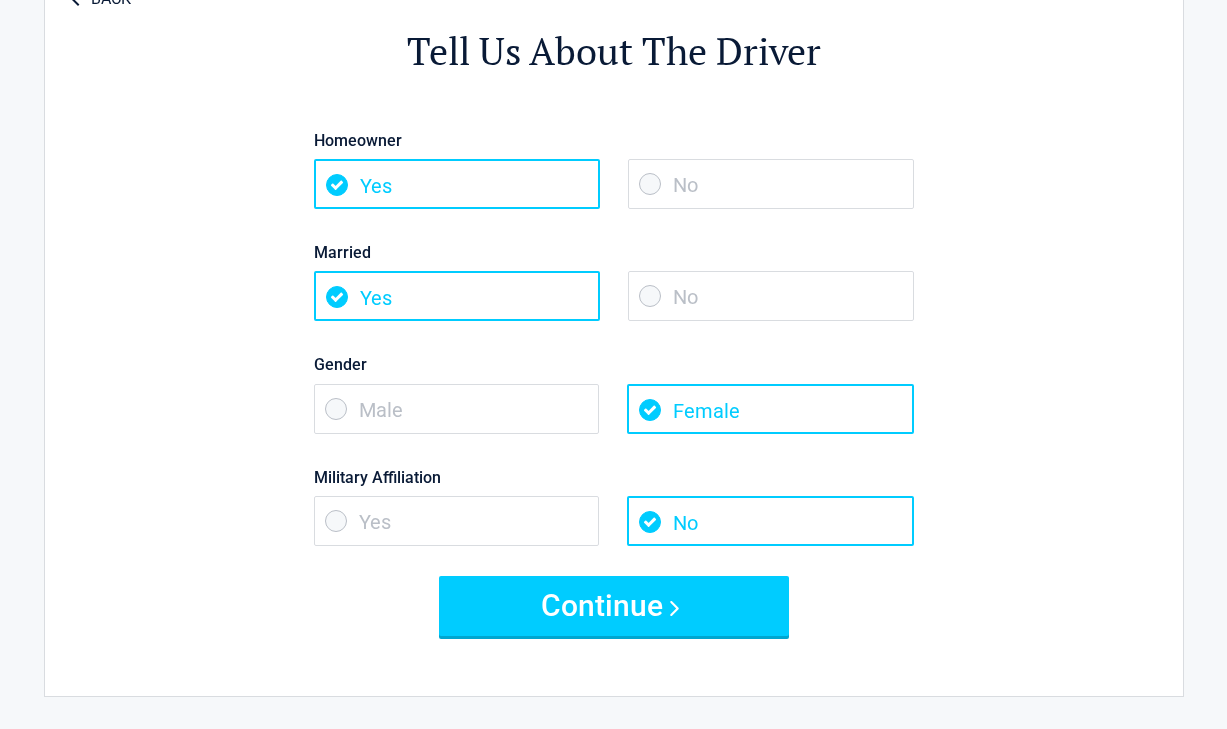 scroll, scrollTop: 158, scrollLeft: 0, axis: vertical 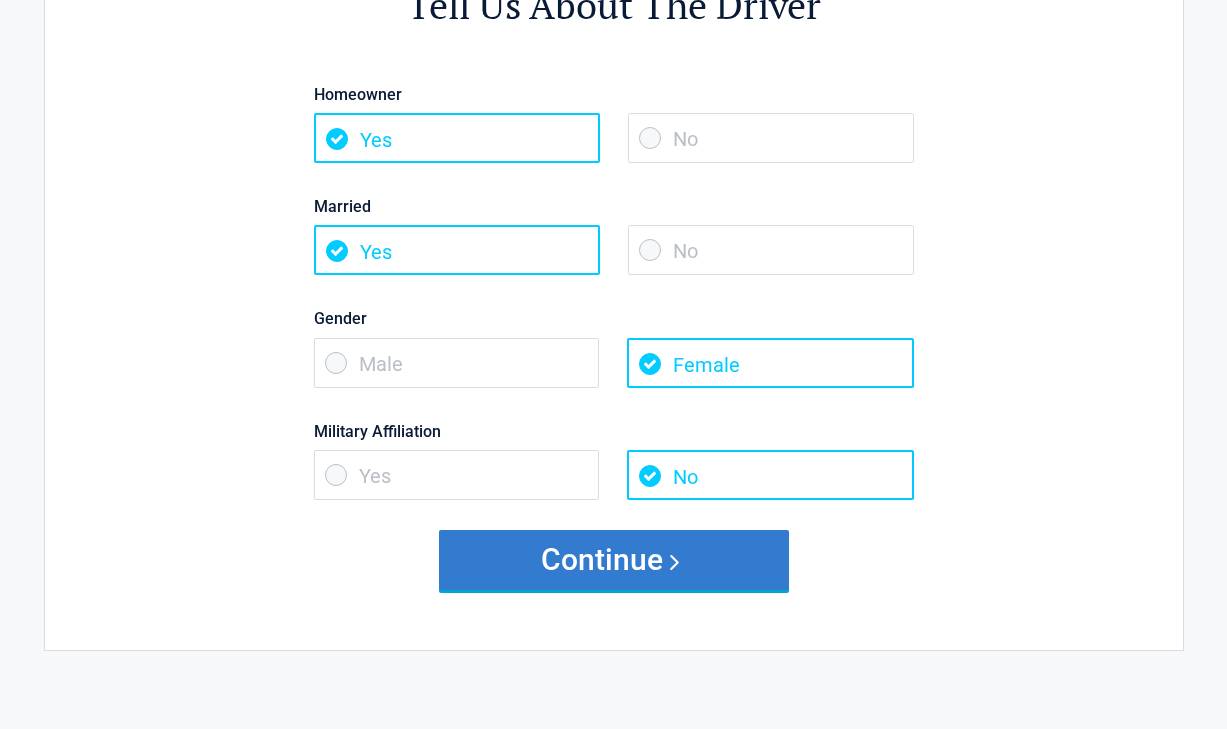 click on "Continue" at bounding box center (614, 560) 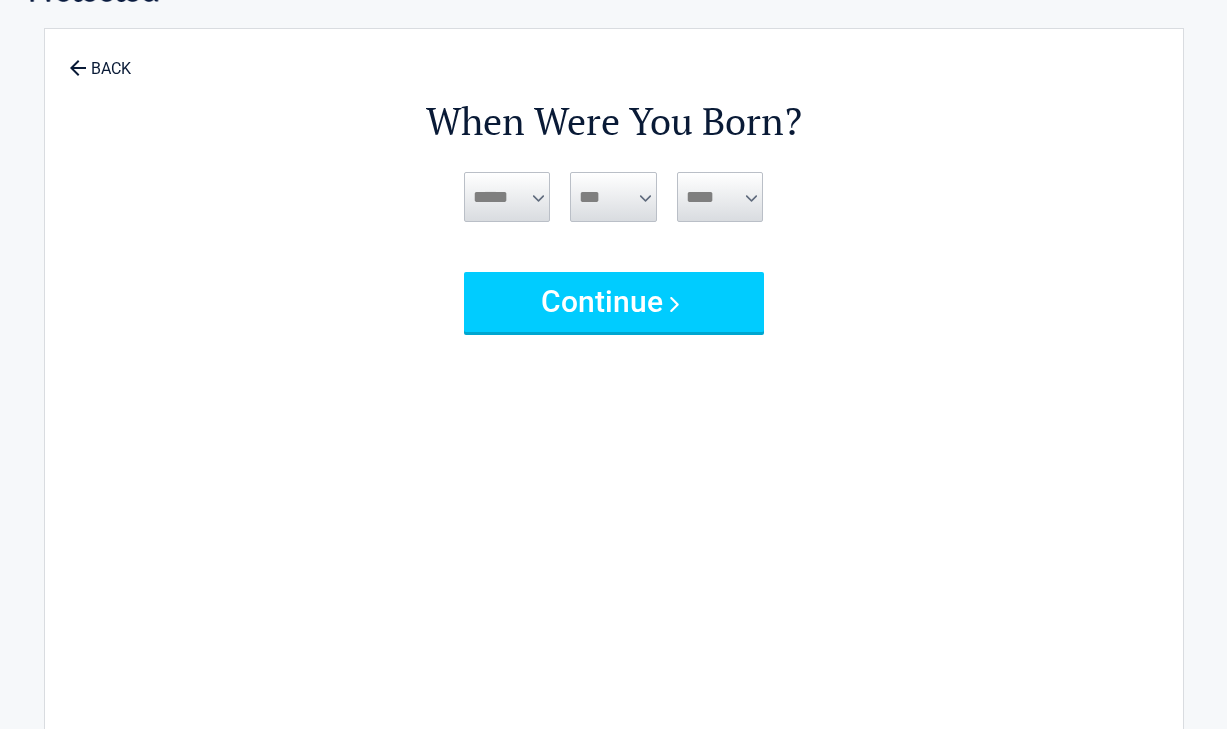 scroll, scrollTop: 0, scrollLeft: 0, axis: both 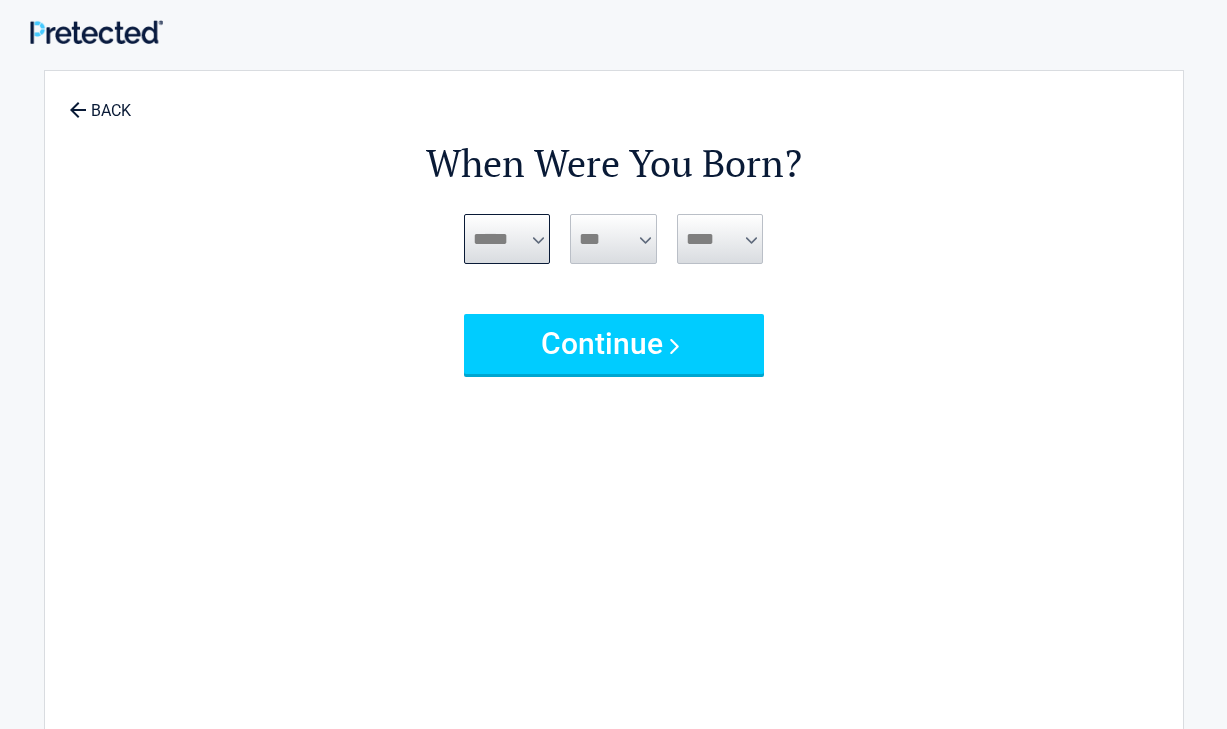 click on "*****
***
***
***
***
***
***
***
***
***
***
***
***" at bounding box center [507, 239] 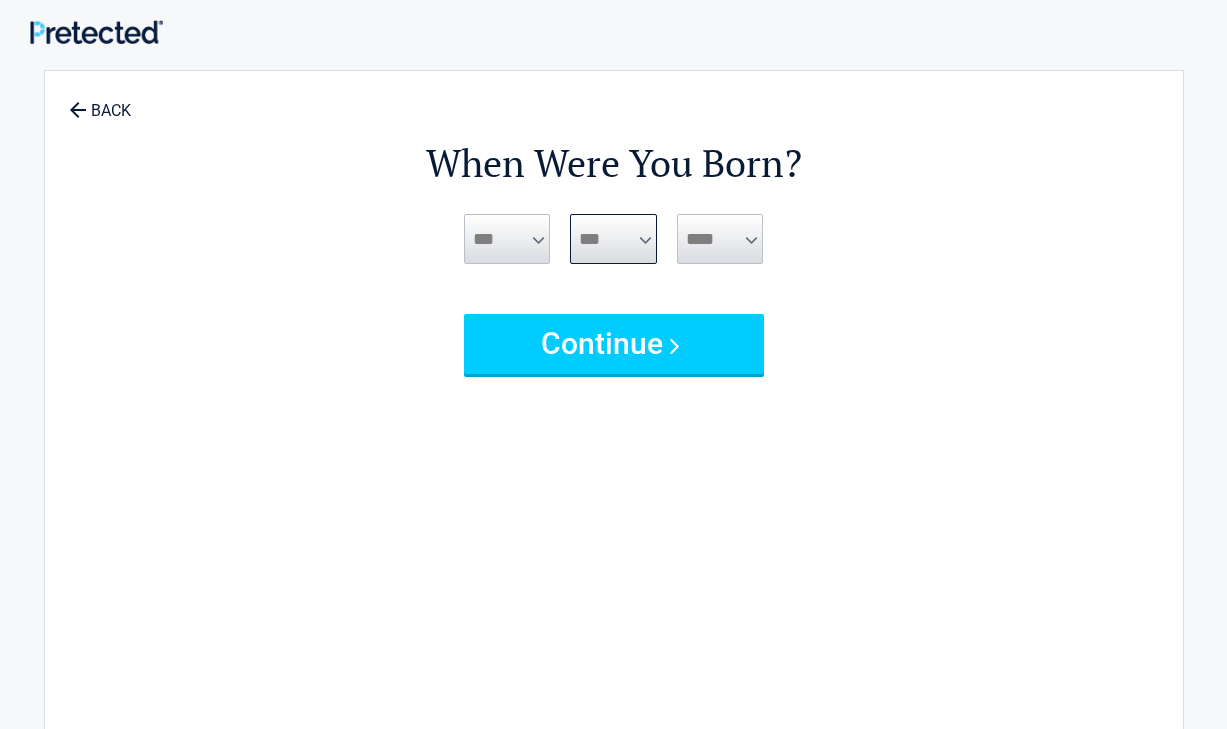 click on "*** * * * * * * * * * ** ** ** ** ** ** ** ** ** ** ** ** ** ** ** ** ** ** ** ** ** **" at bounding box center (613, 239) 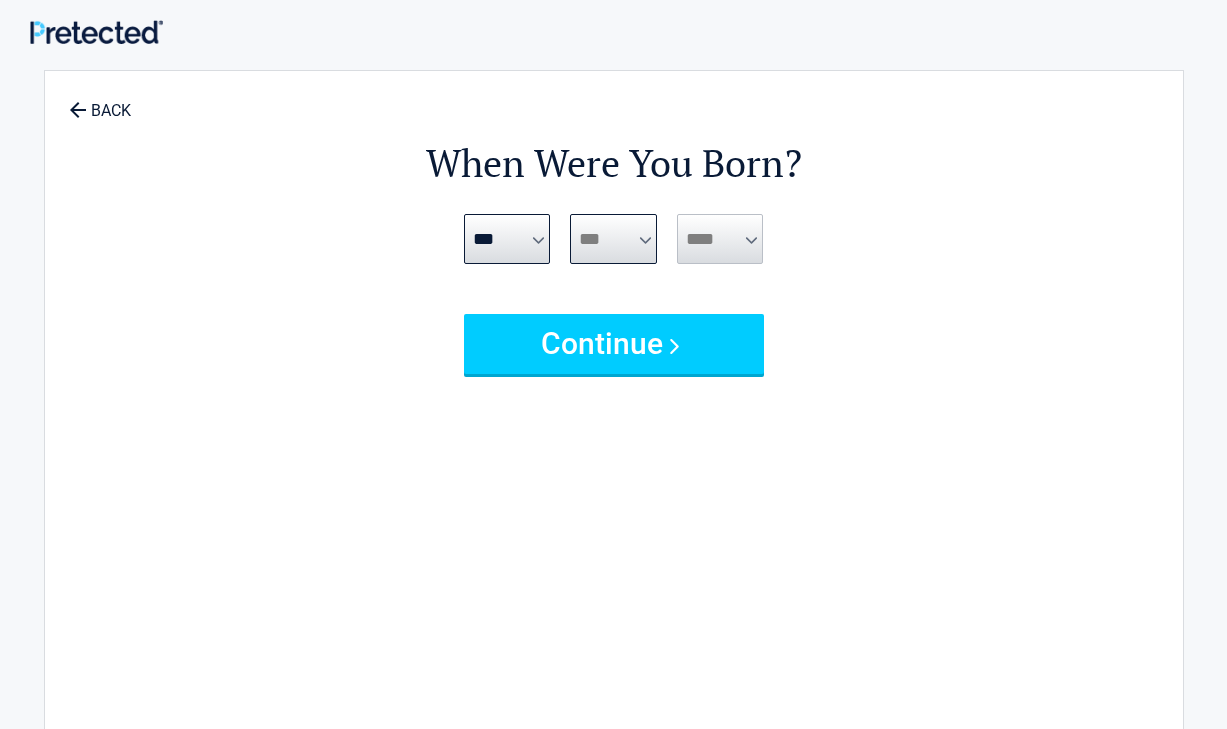 select on "*" 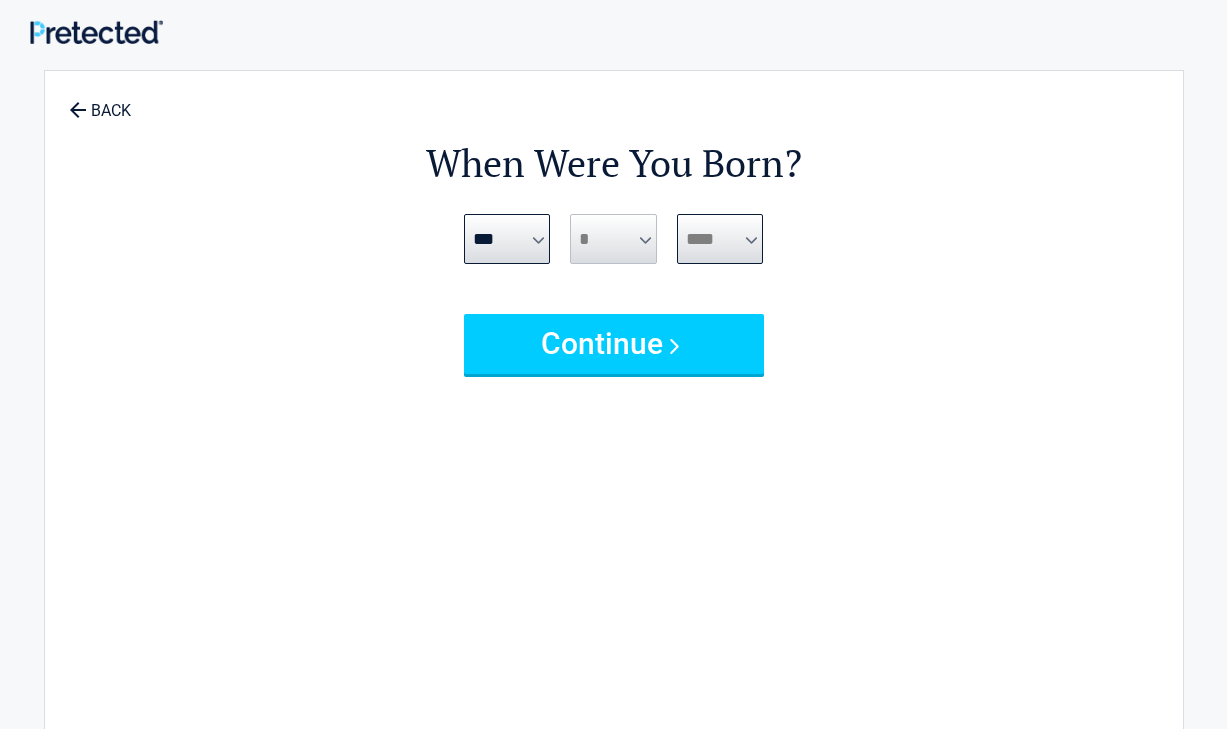 click on "****
****
****
****
****
****
****
****
****
****
****
****
****
****
****
****
****
****
****
****
****
****
****
****
****
****
****
****
****
****
****
****
****
****
****
****
****
****
****
****
****
****
****
****
****
****
****
****
****
****
****
****
****
****
****
****
****
****
****
****
****
****
****
****" at bounding box center [720, 239] 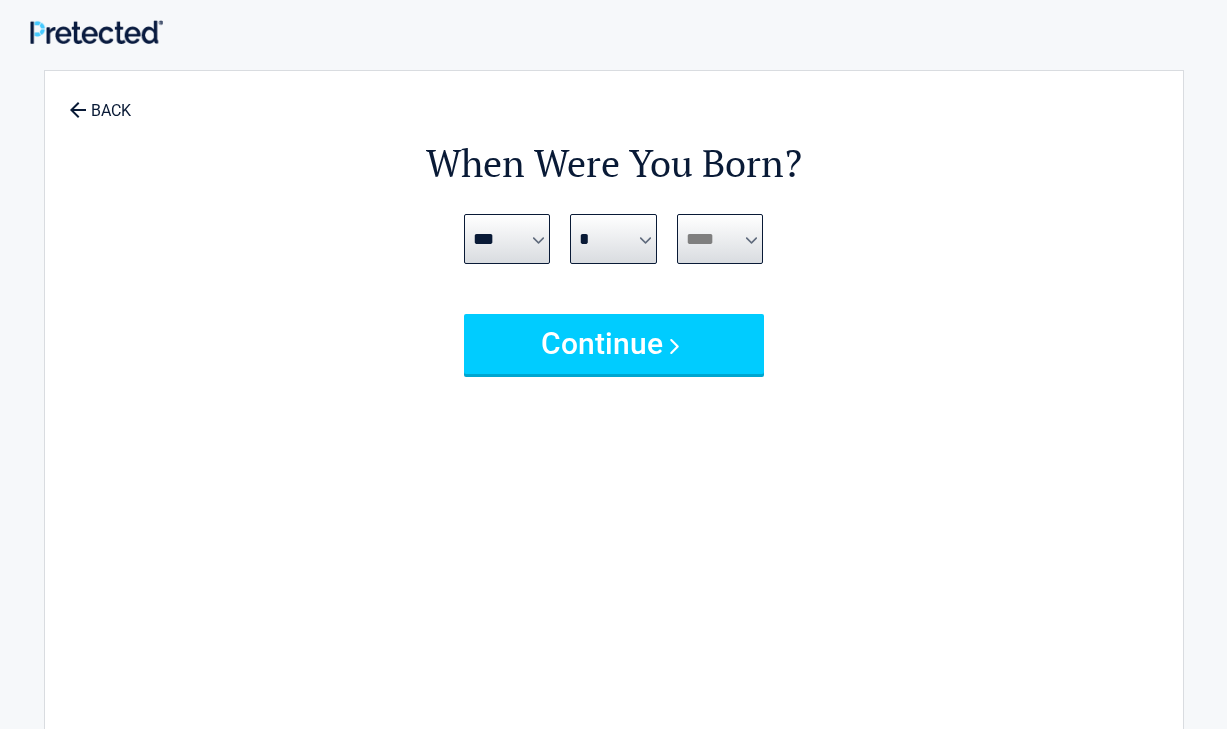 select on "****" 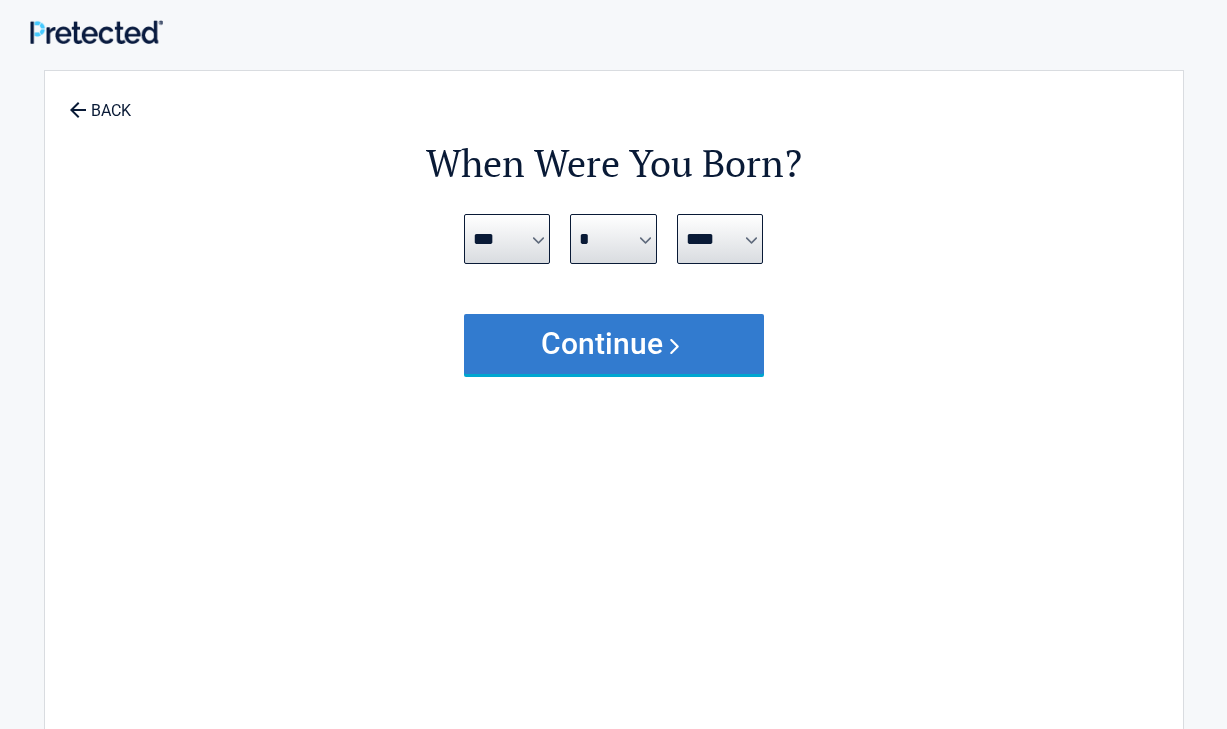 click on "Continue" at bounding box center (614, 344) 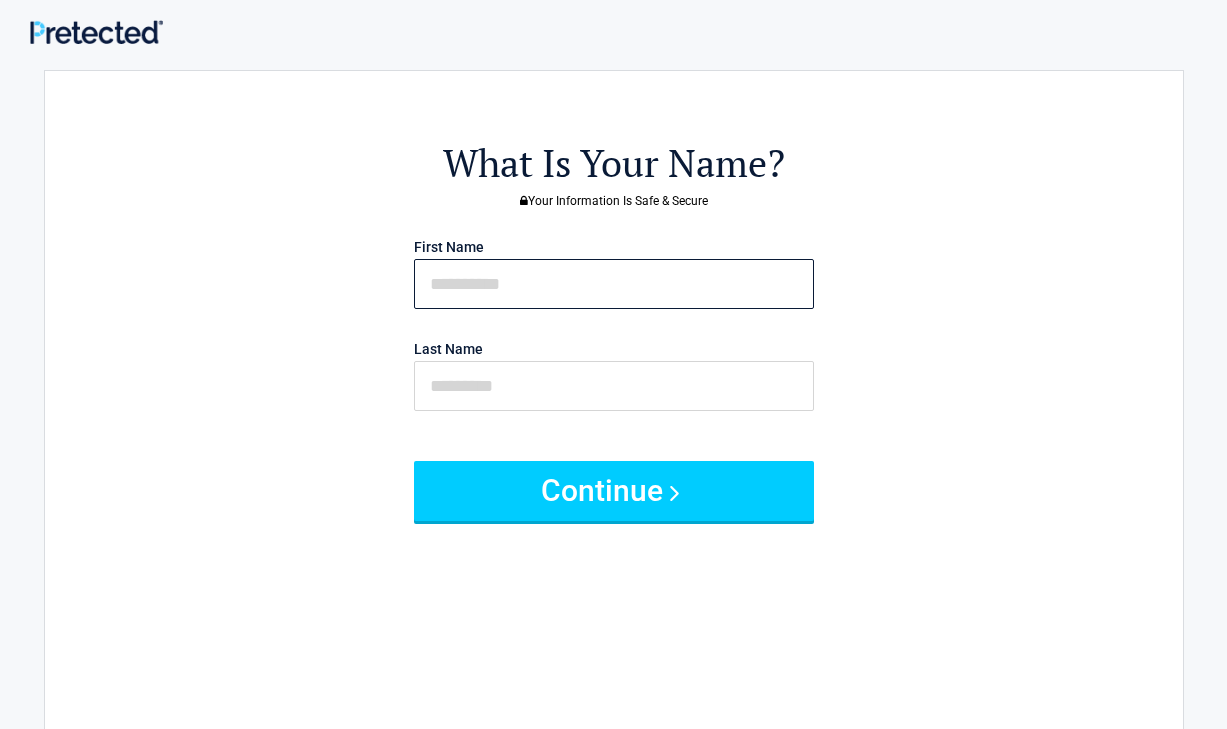 click at bounding box center (614, 284) 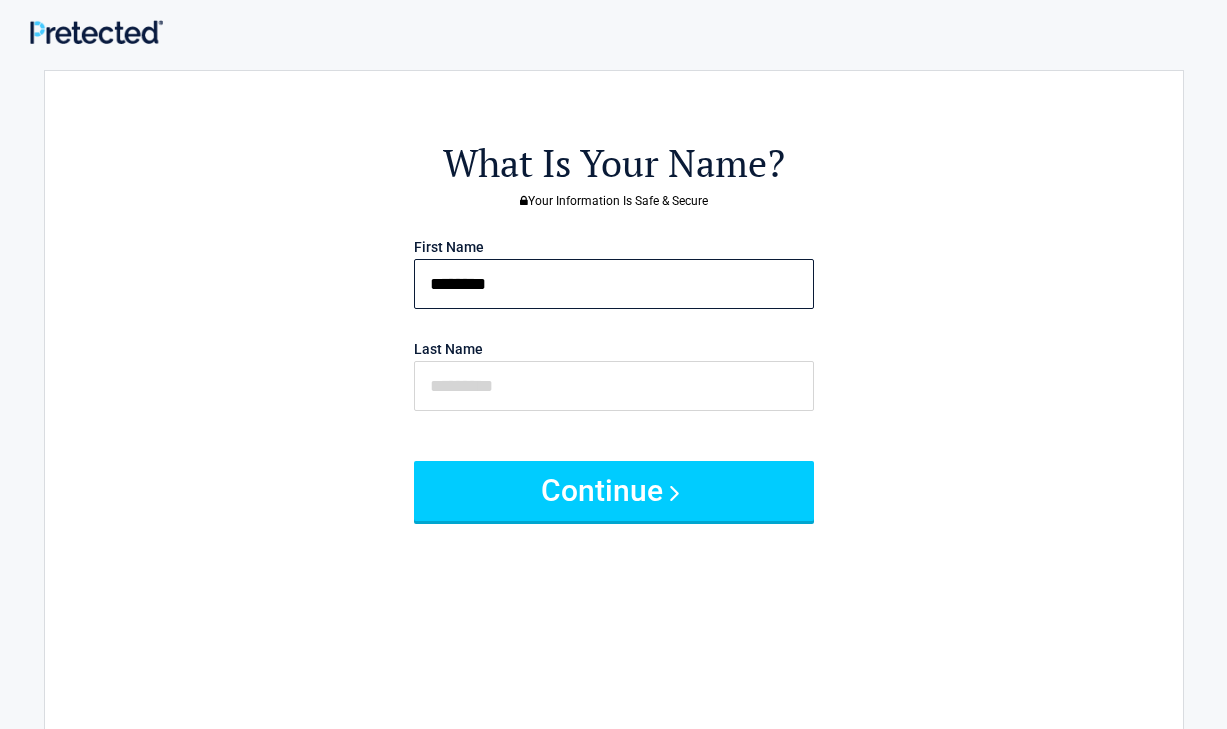 type on "********" 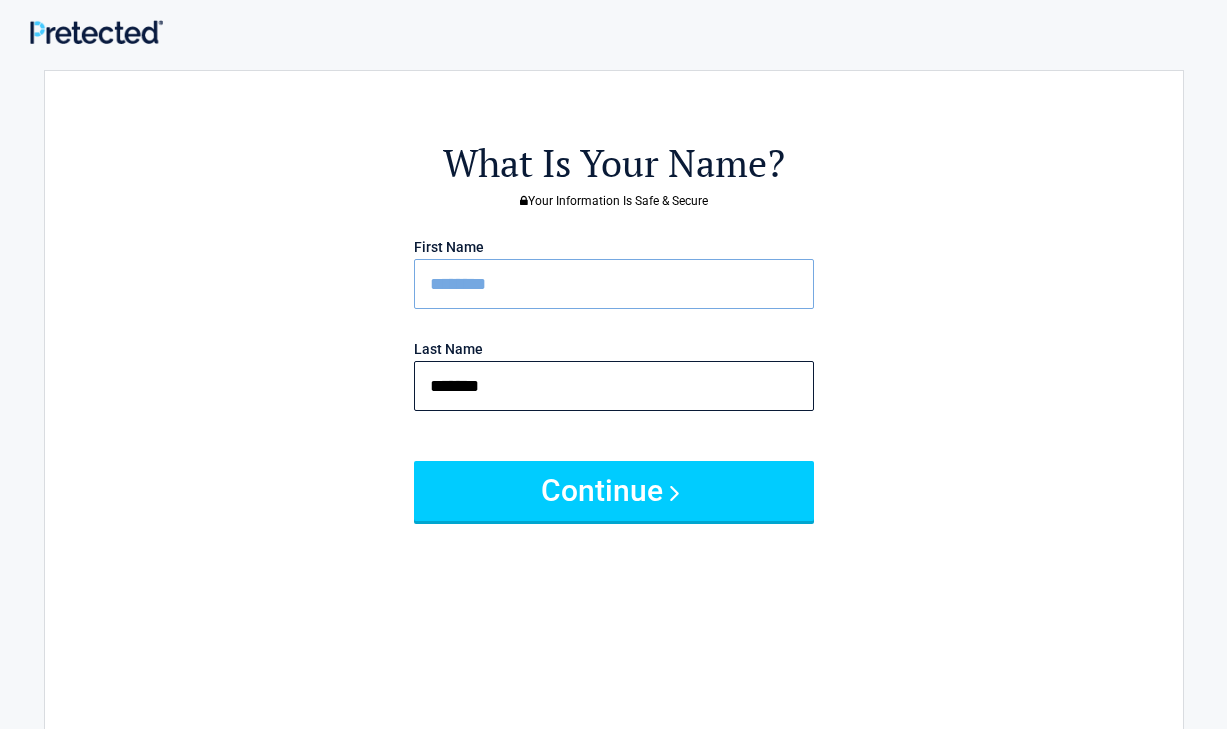 type on "*******" 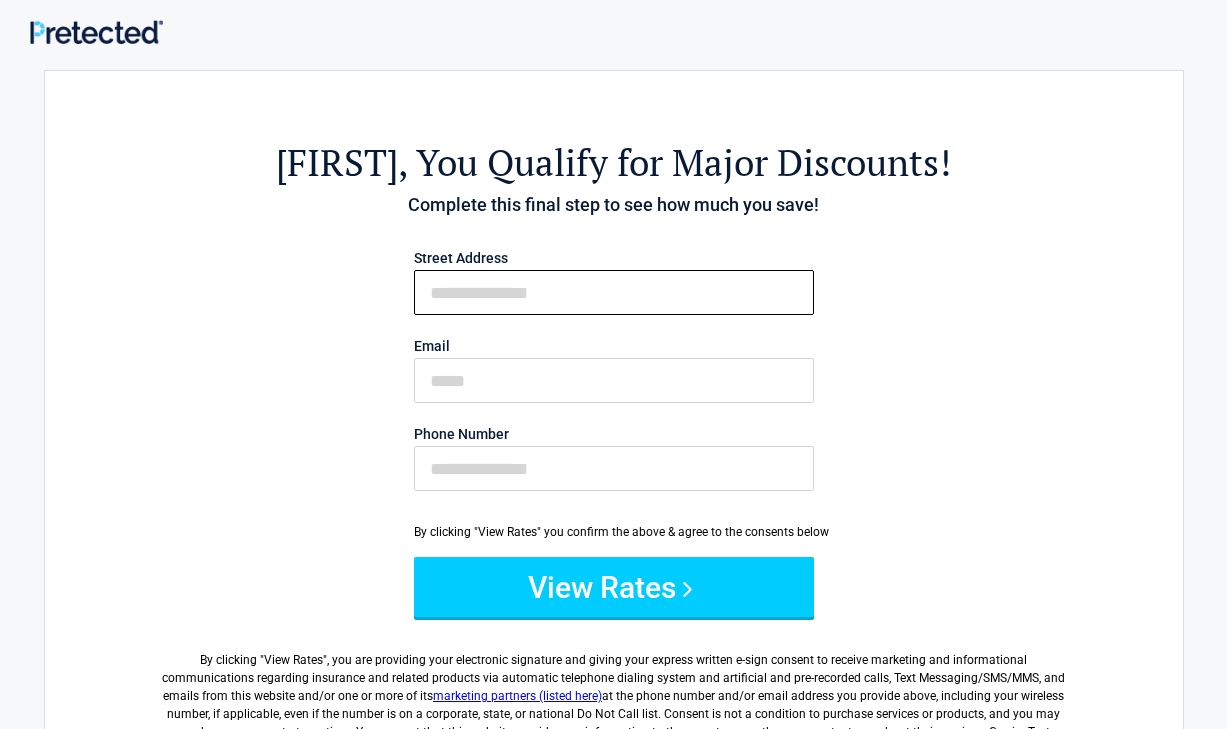 click on "First Name" at bounding box center (614, 292) 